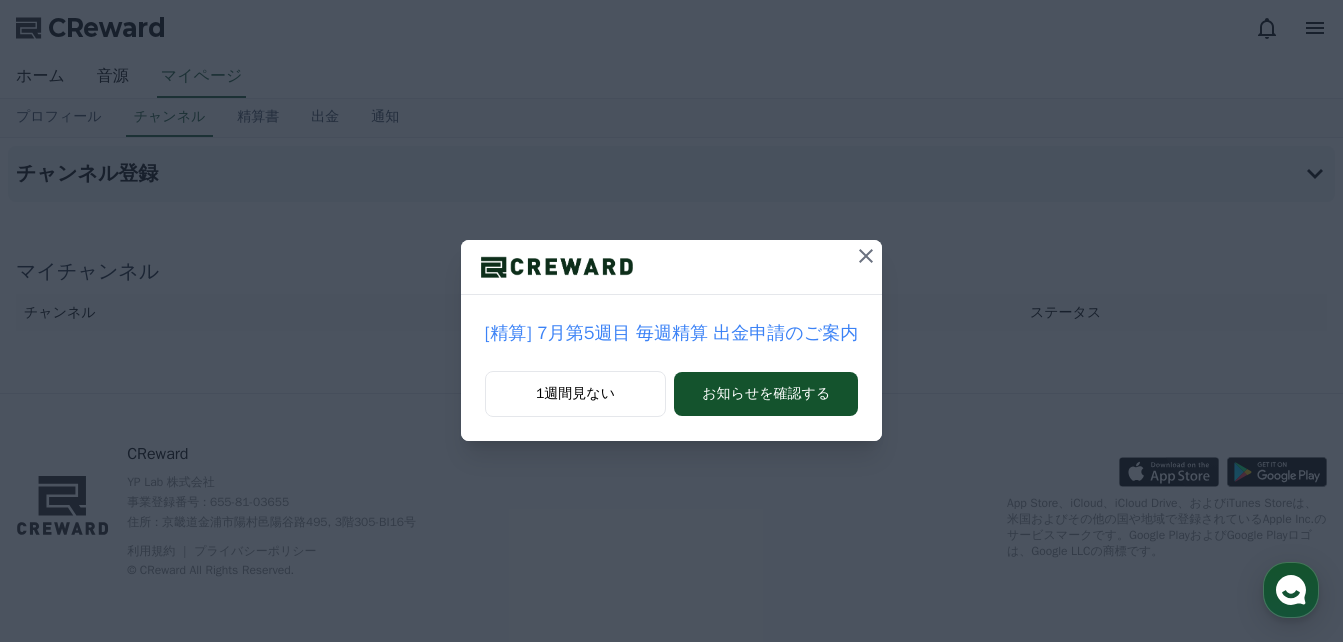 scroll, scrollTop: 0, scrollLeft: 0, axis: both 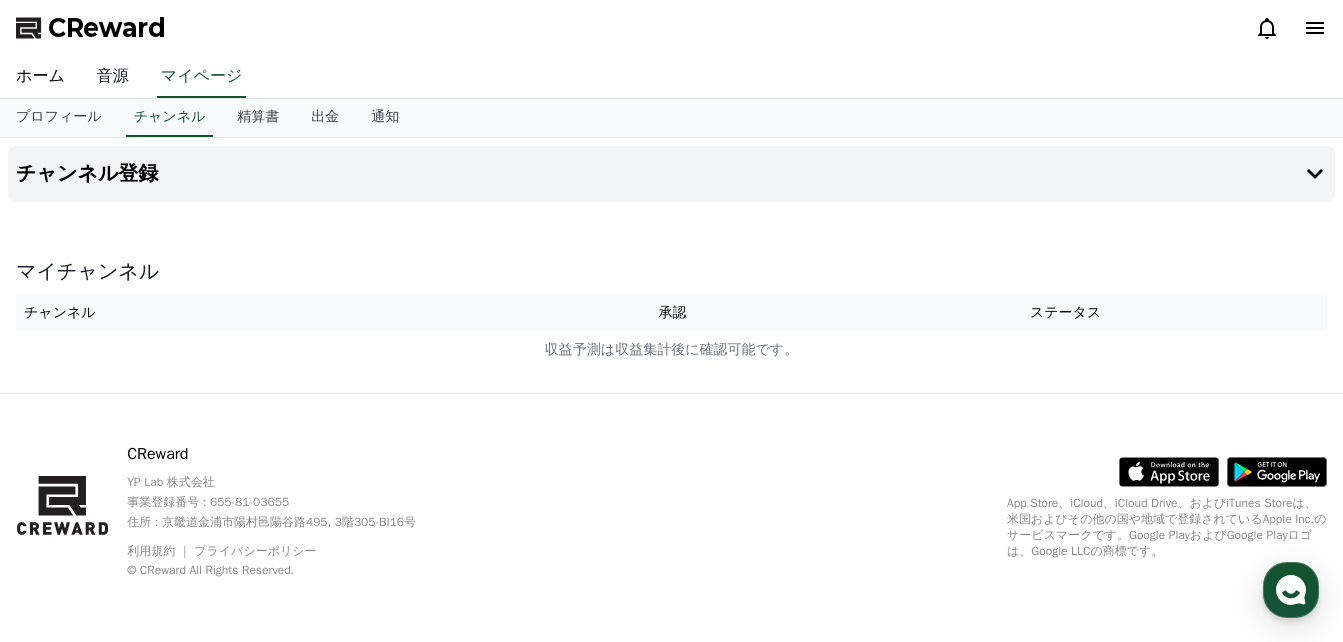 click on "音源" at bounding box center [113, 77] 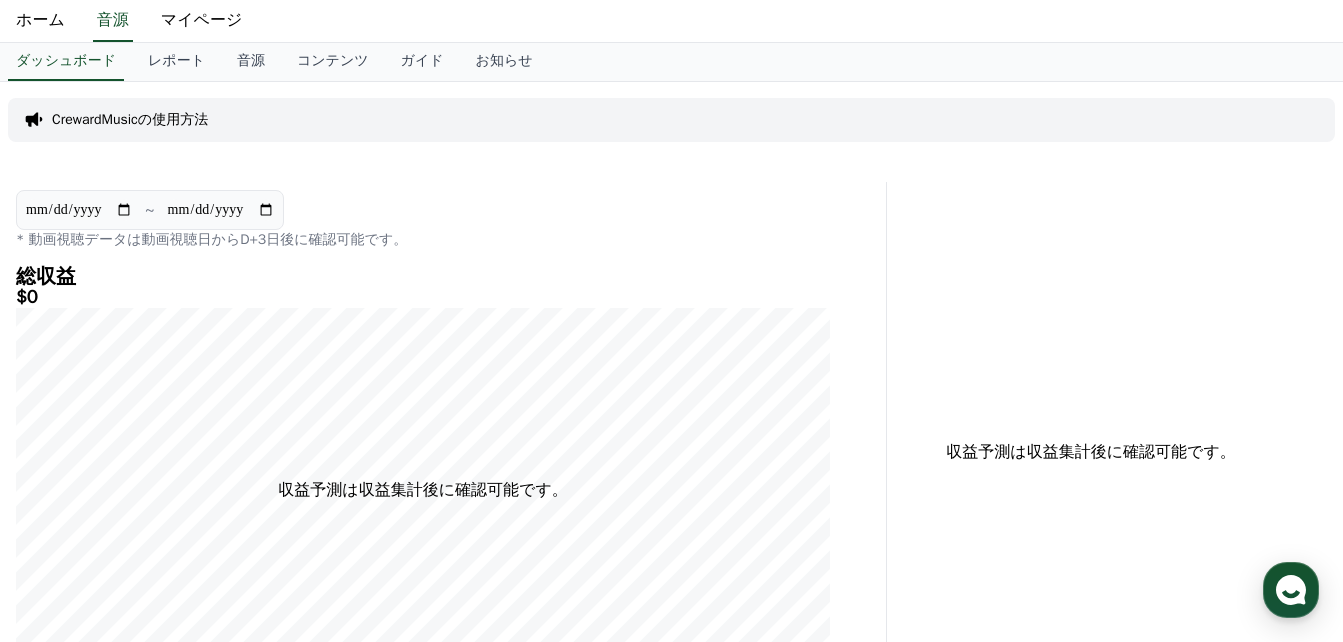 scroll, scrollTop: 0, scrollLeft: 0, axis: both 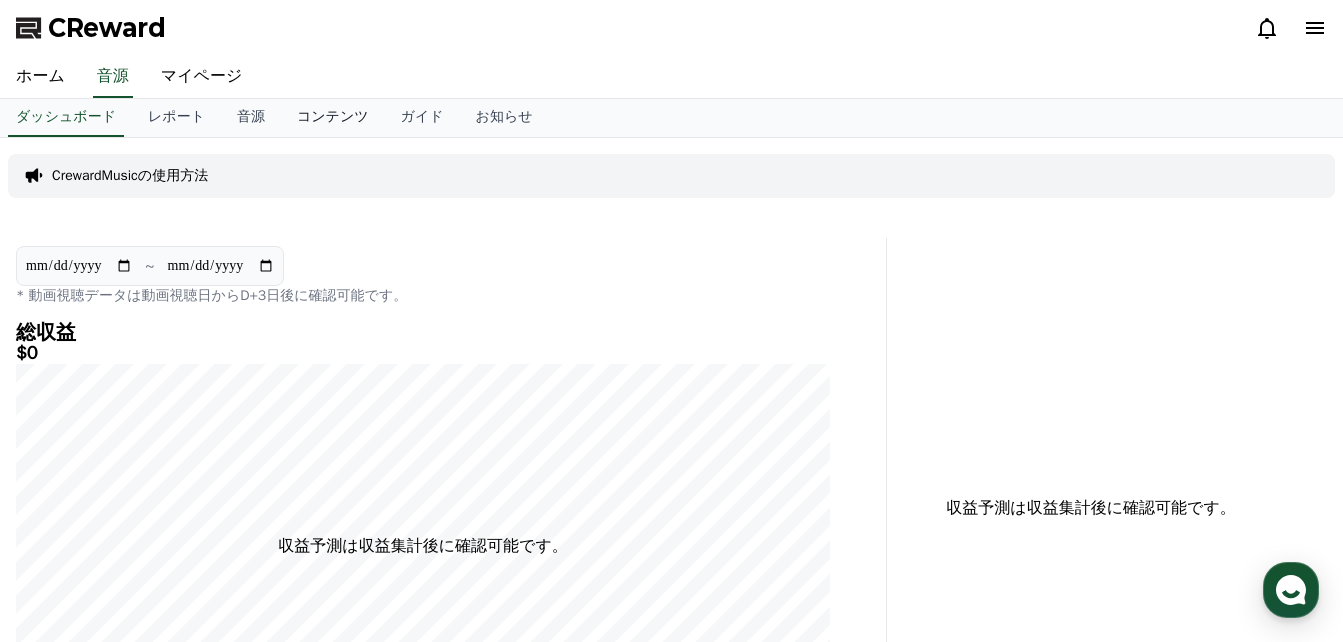 click on "コンテンツ" at bounding box center (333, 118) 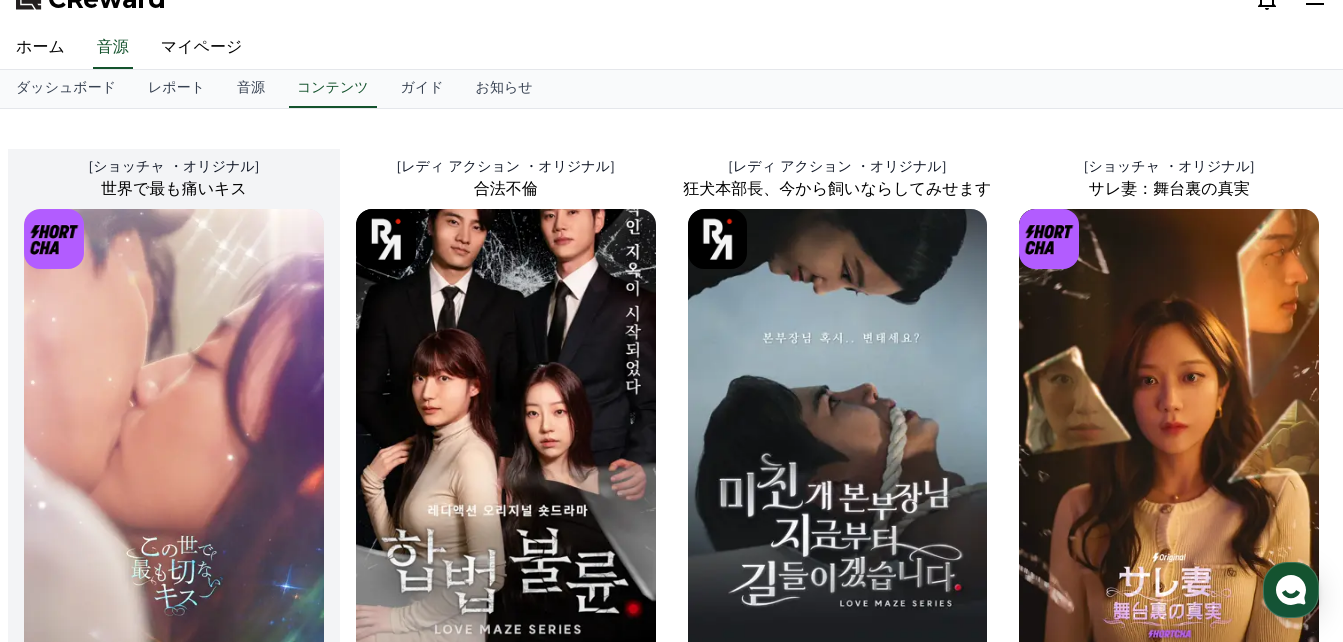 scroll, scrollTop: 27, scrollLeft: 0, axis: vertical 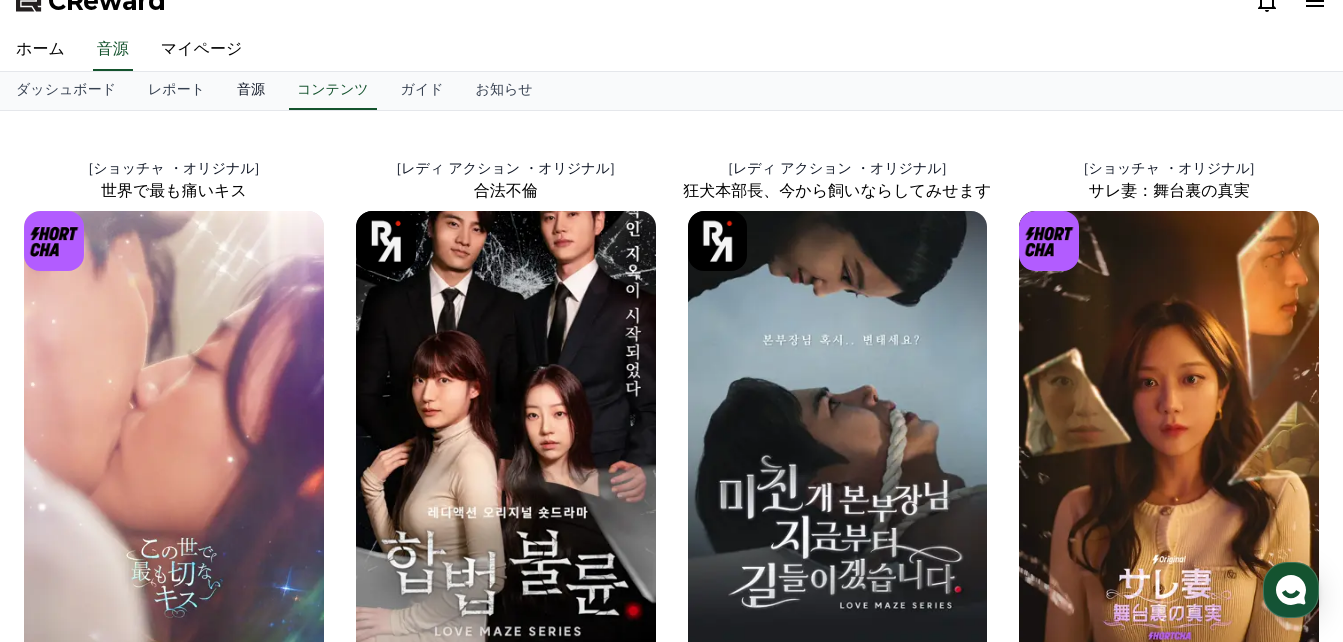 click on "音源" at bounding box center [251, 91] 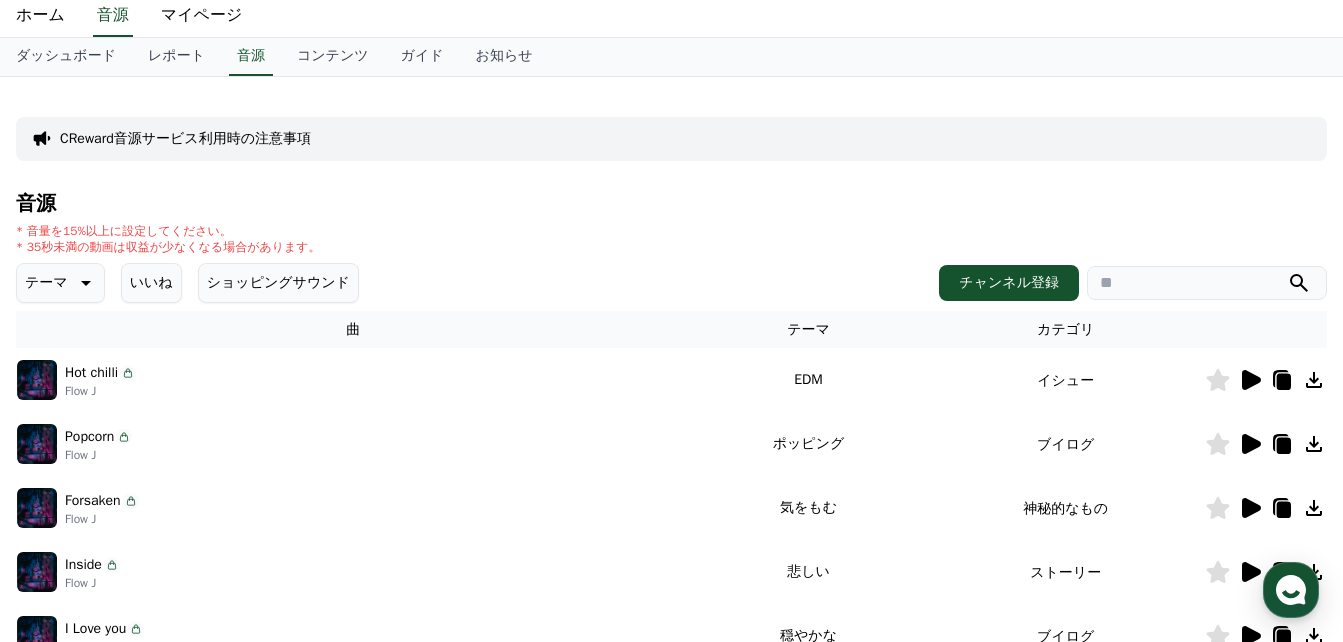 scroll, scrollTop: 62, scrollLeft: 0, axis: vertical 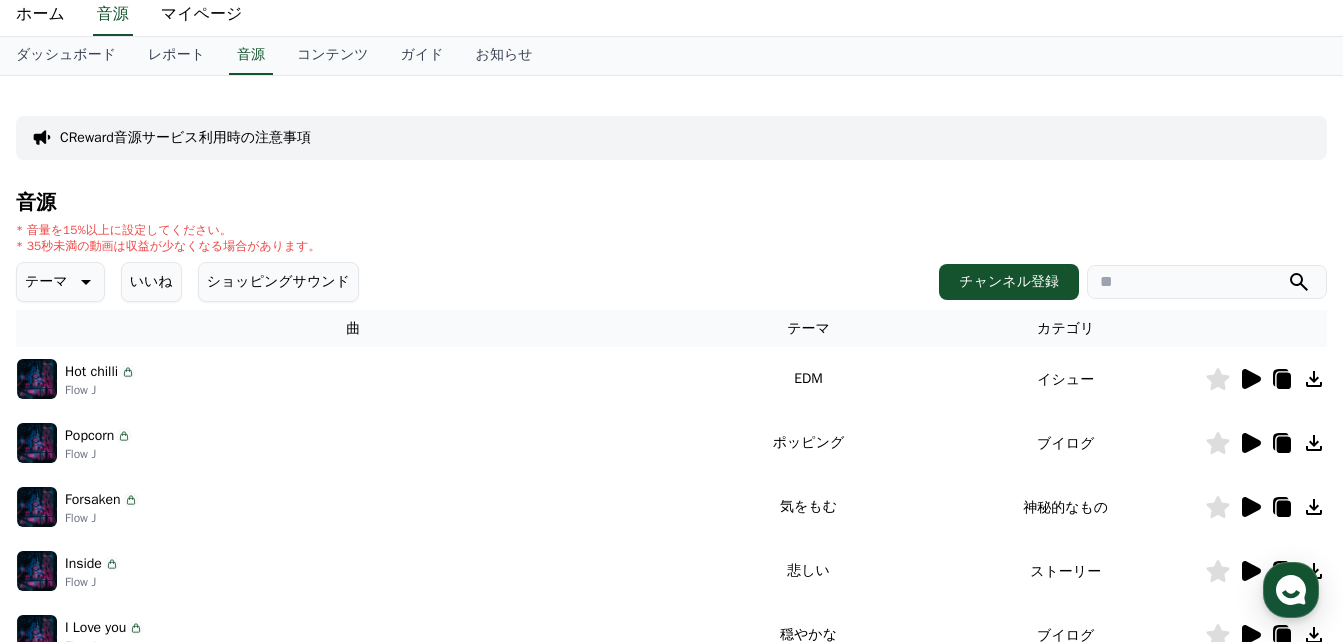 click on "Popcorn     Flow J" at bounding box center [353, 443] 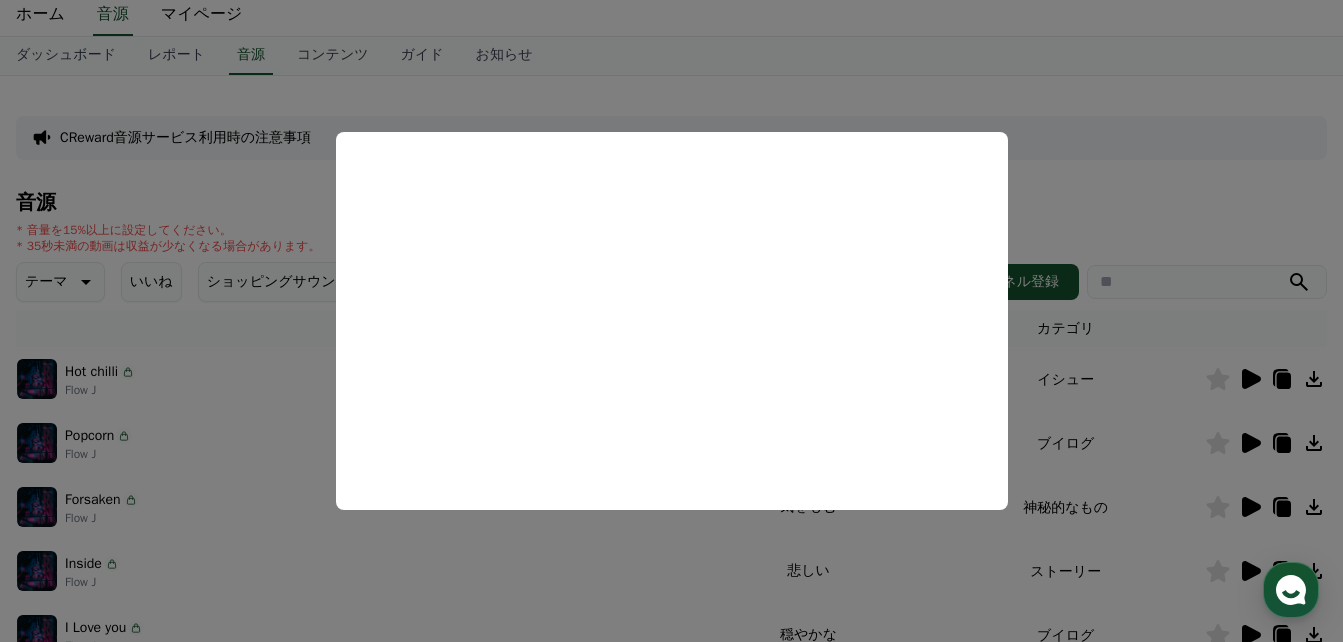 click at bounding box center (671, 321) 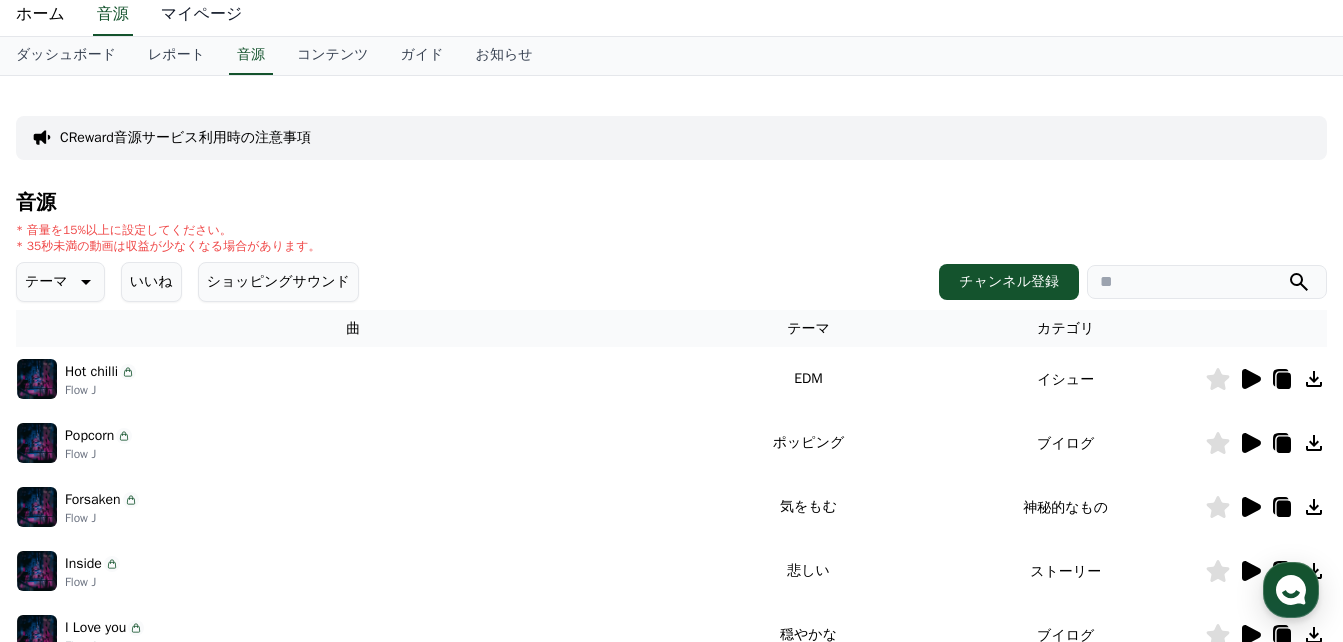 click on "マイページ" at bounding box center (202, 15) 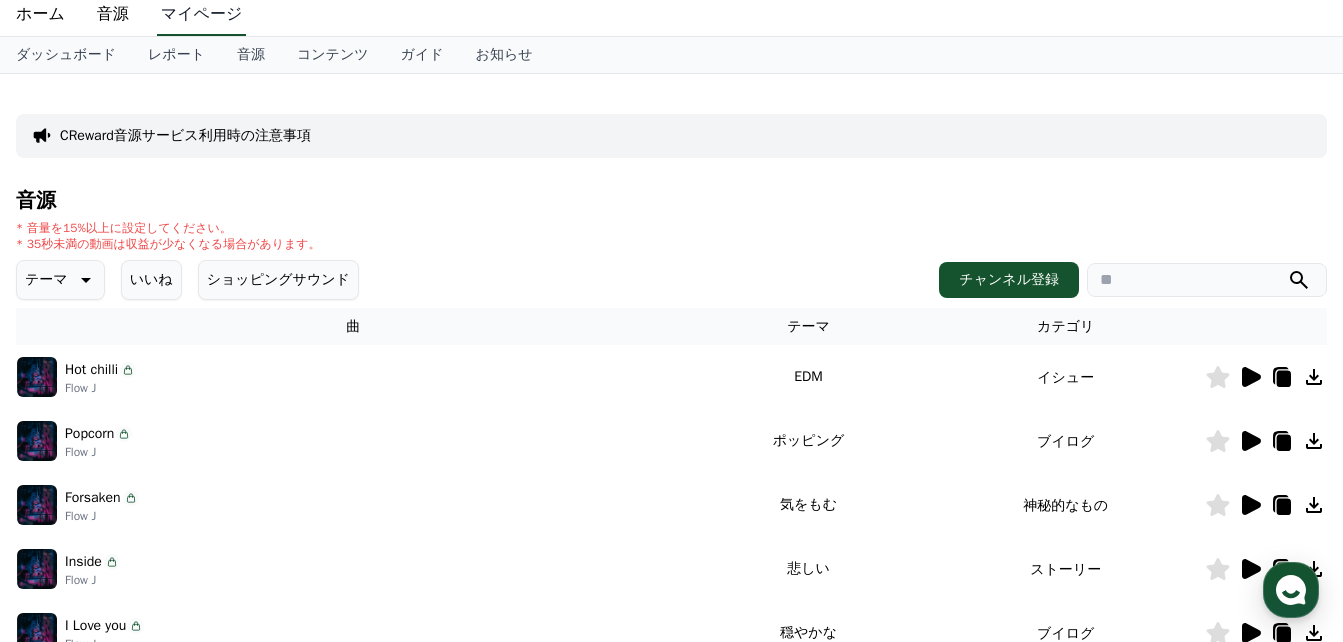 scroll, scrollTop: 0, scrollLeft: 0, axis: both 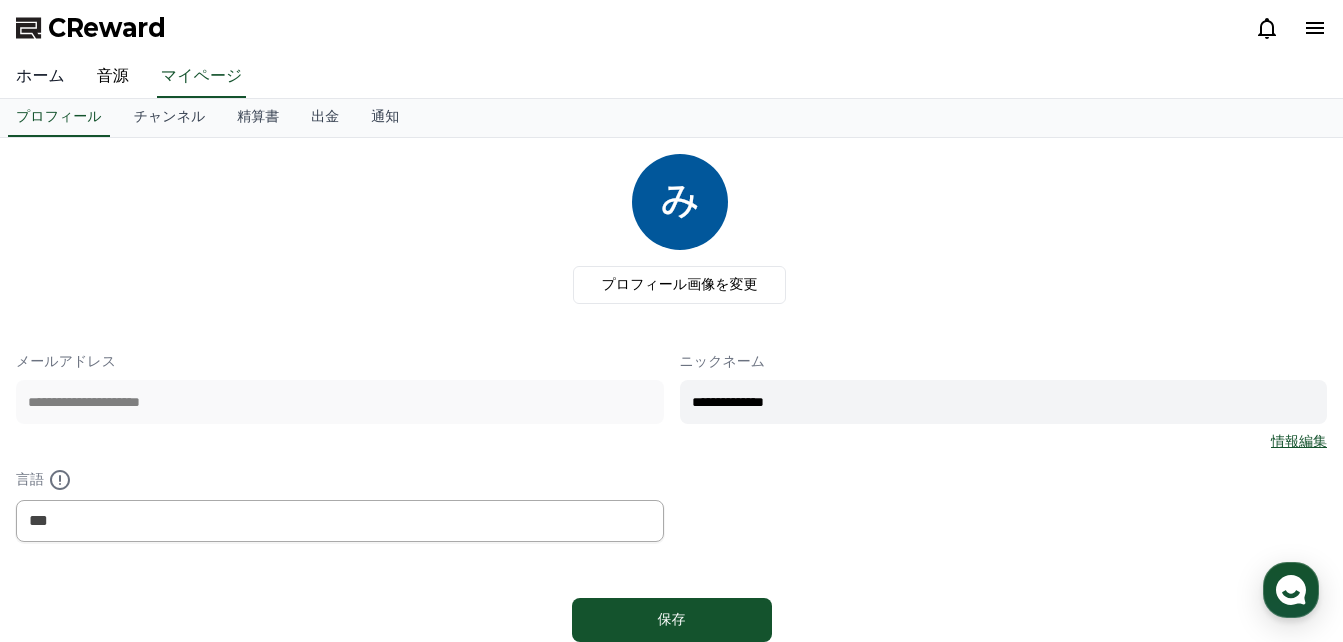 click on "ホーム" at bounding box center [40, 77] 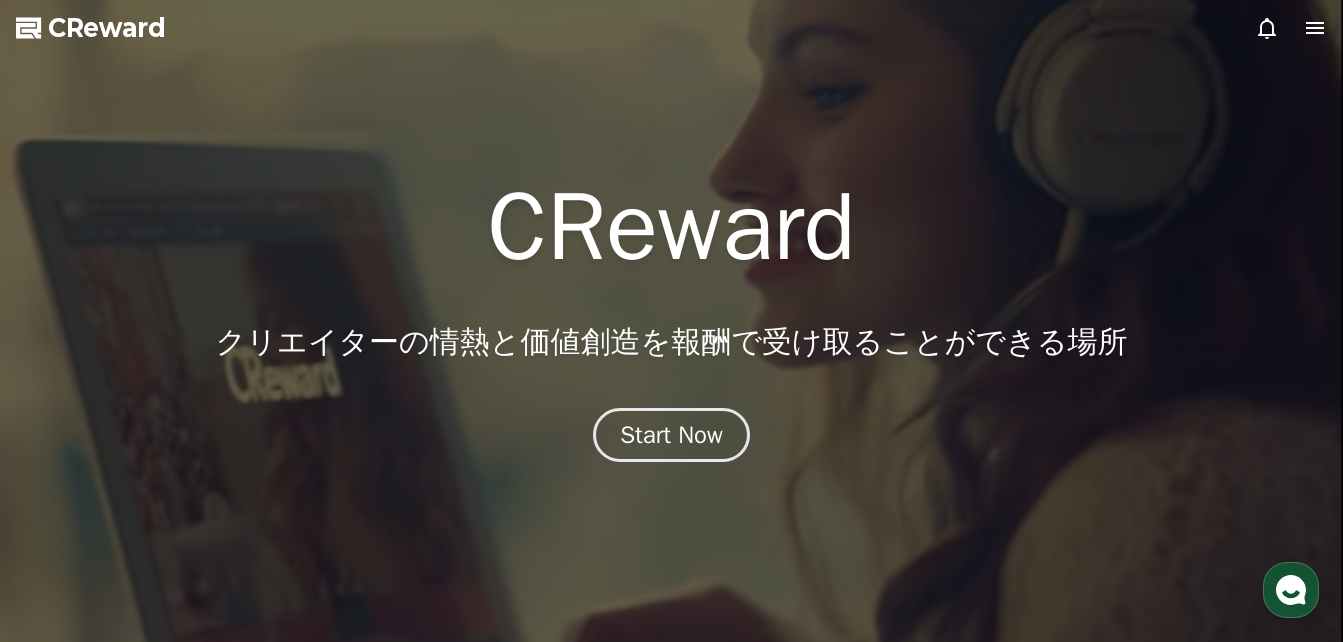 click 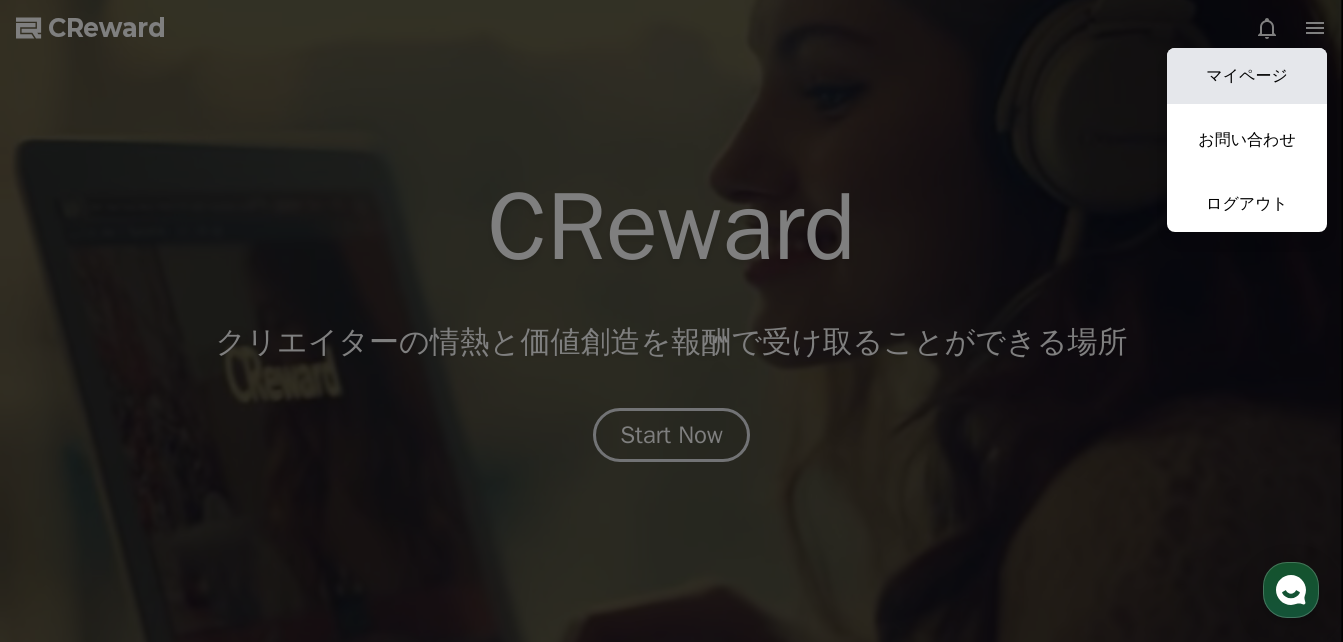 click on "マイページ" at bounding box center [1247, 76] 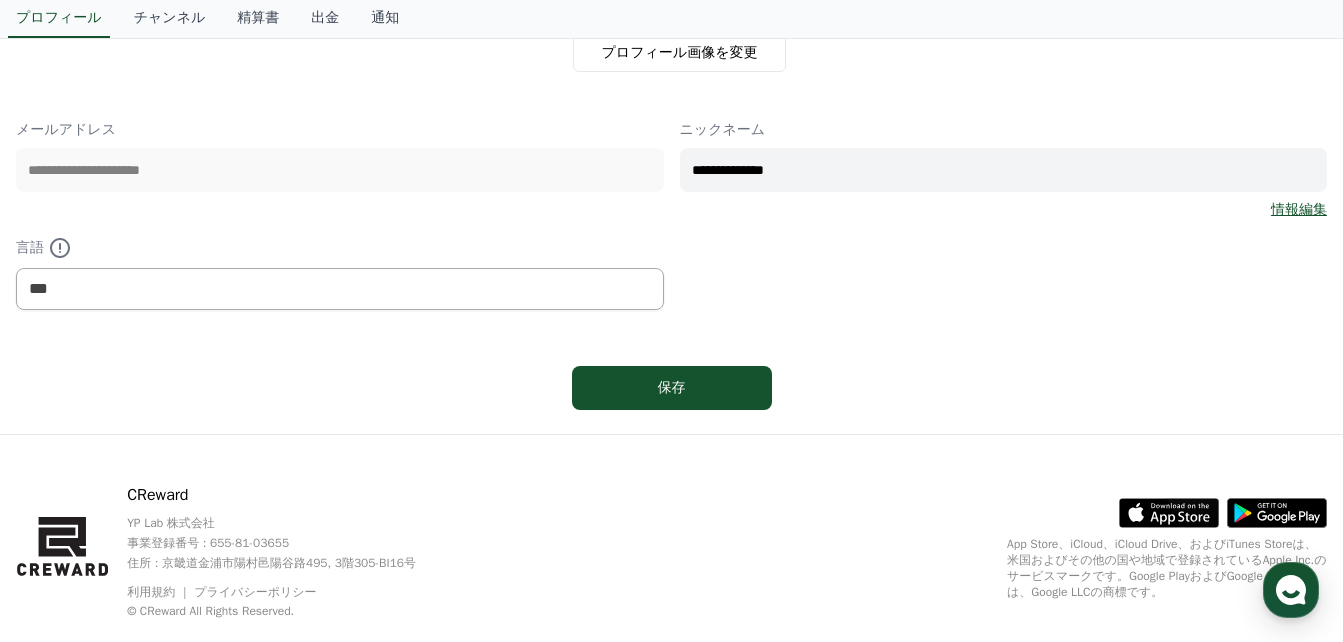 scroll, scrollTop: 0, scrollLeft: 0, axis: both 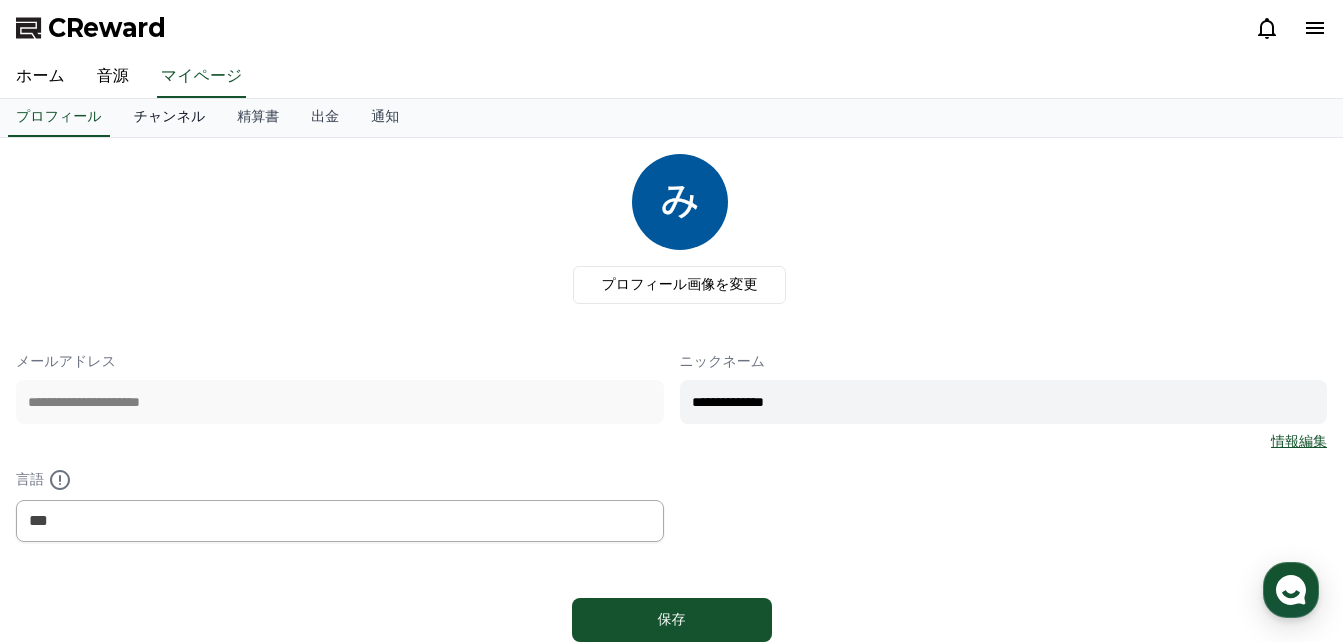 click on "チャンネル" at bounding box center (170, 118) 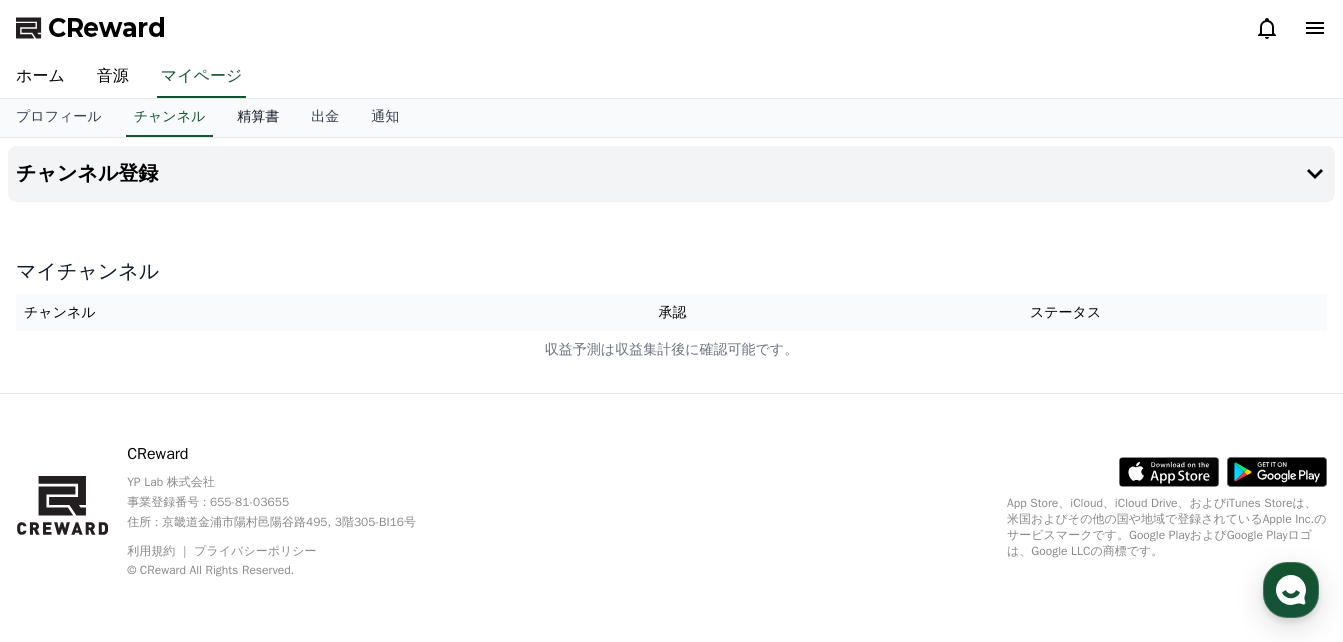 click on "精算書" at bounding box center [258, 118] 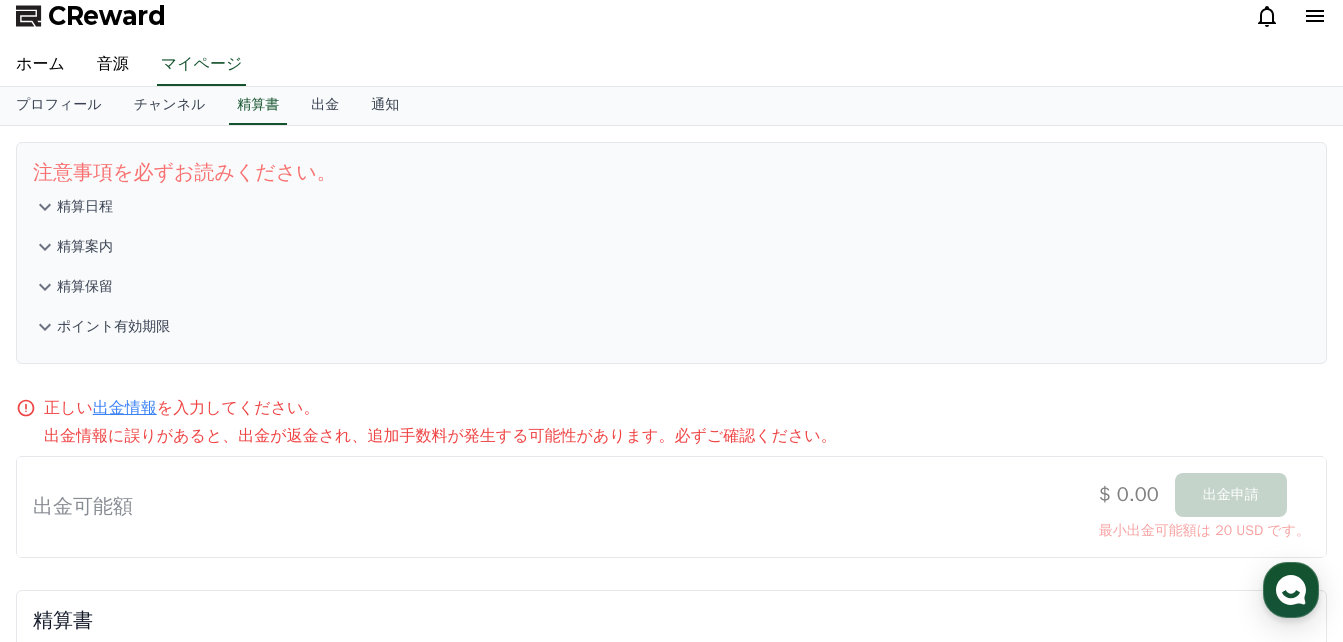 scroll, scrollTop: 11, scrollLeft: 0, axis: vertical 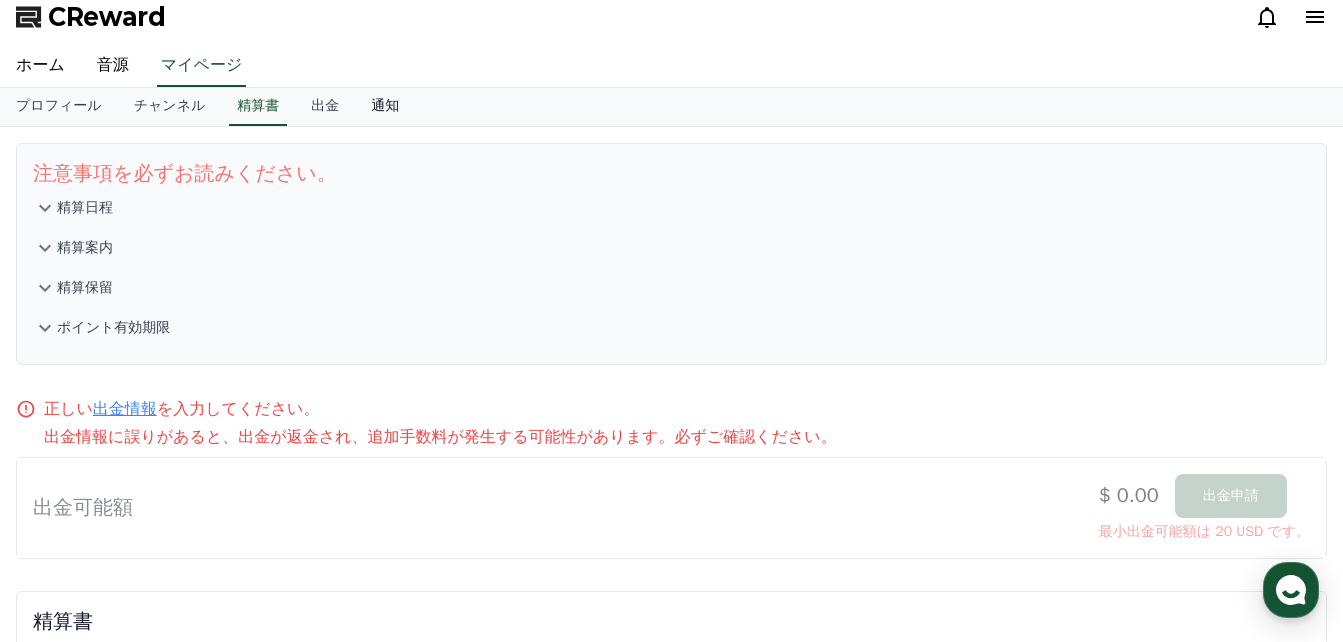 click on "通知" at bounding box center [385, 107] 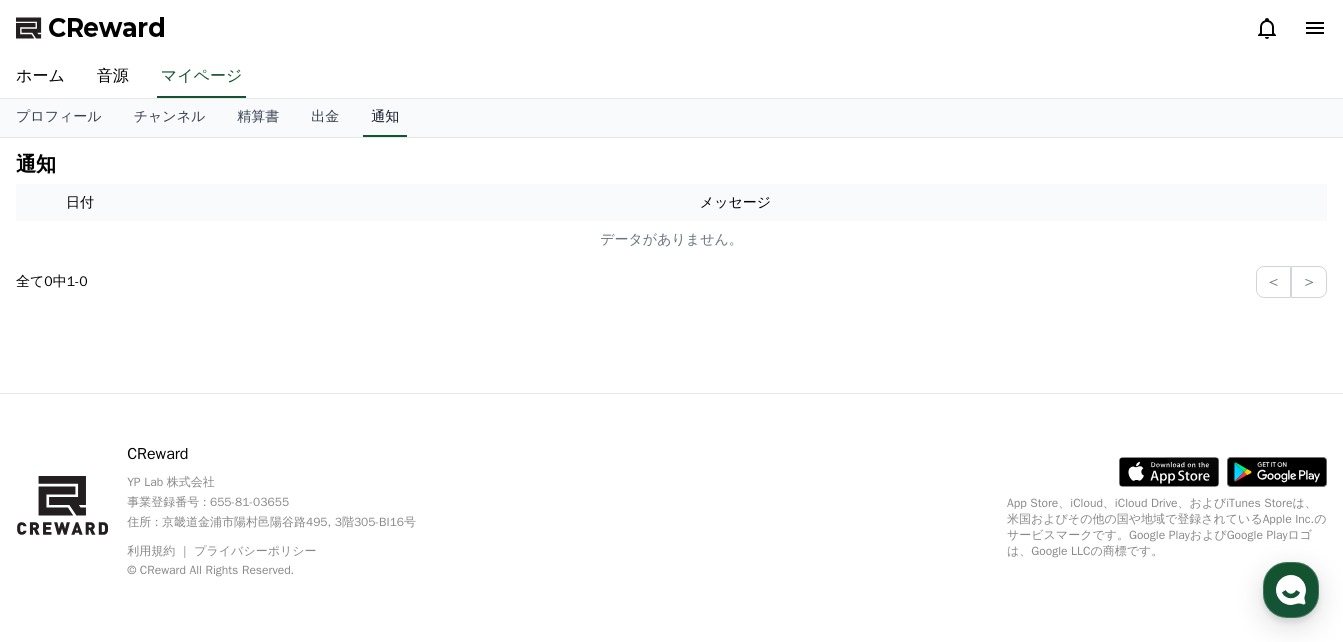 scroll, scrollTop: 0, scrollLeft: 0, axis: both 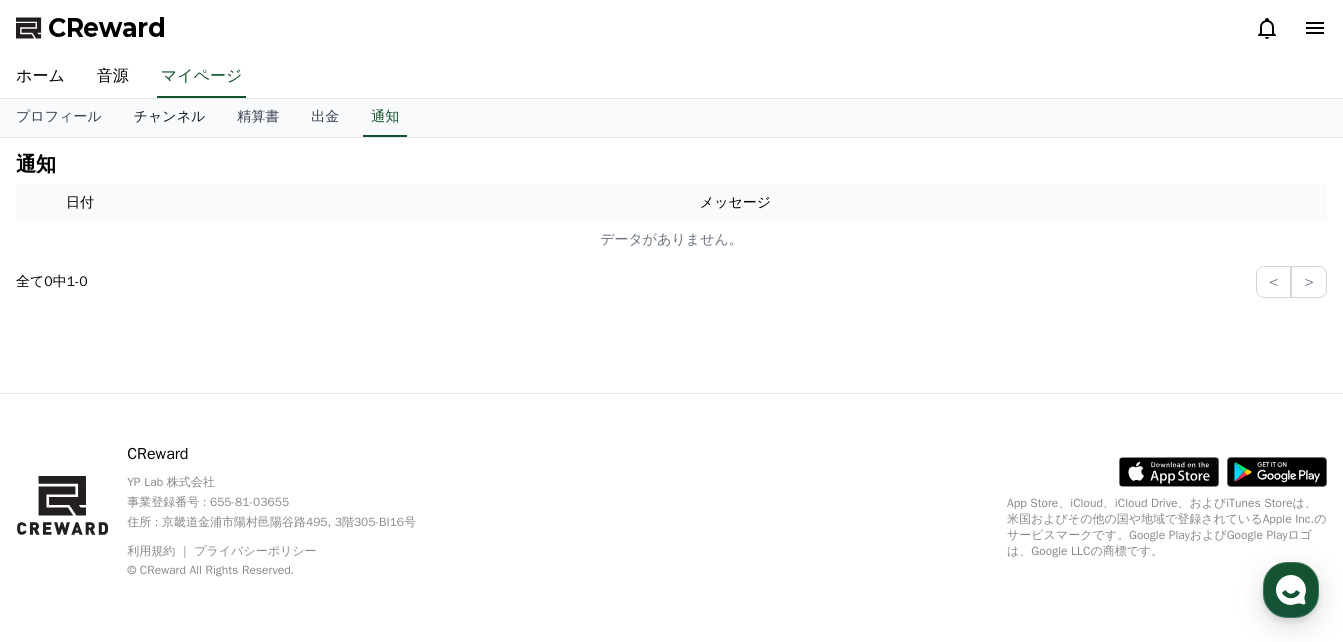 click on "チャンネル" at bounding box center (170, 118) 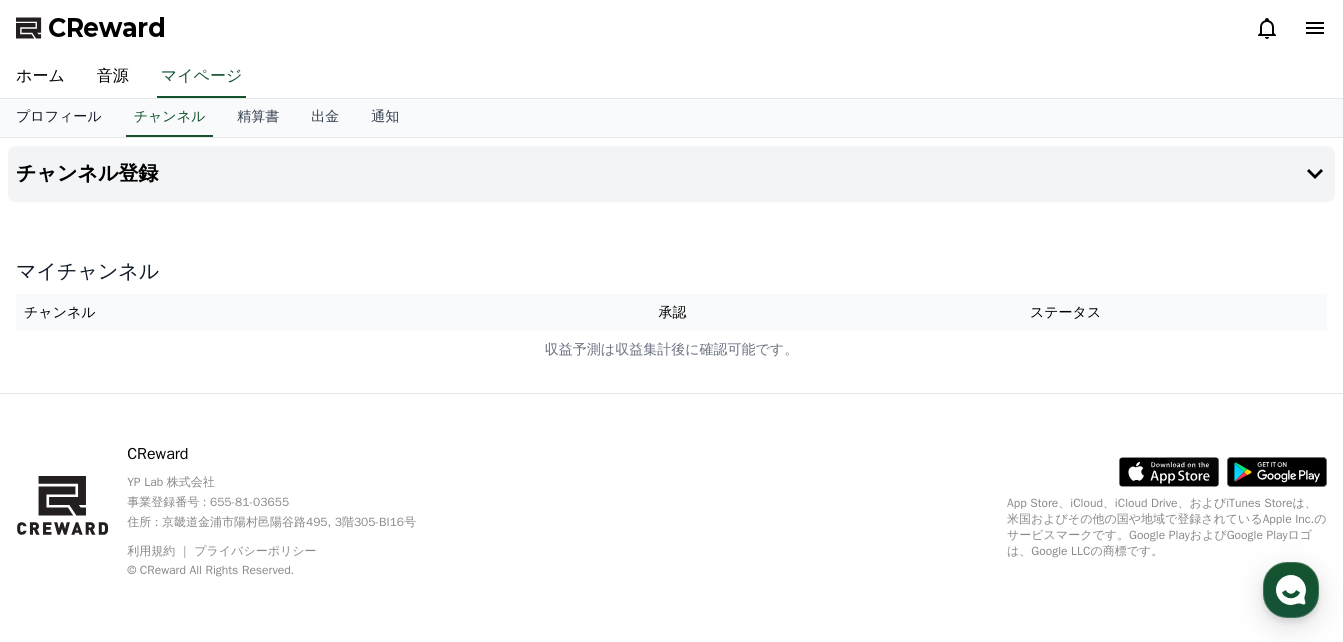 click on "プロフィール" at bounding box center [59, 118] 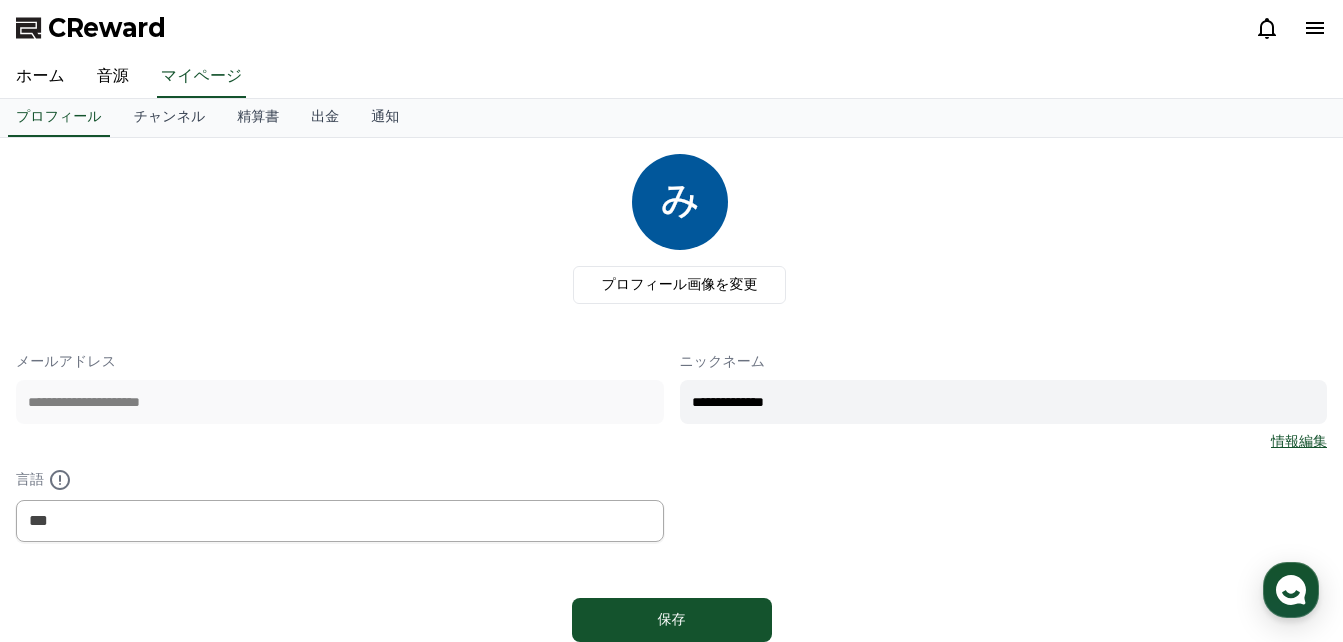 drag, startPoint x: 145, startPoint y: 113, endPoint x: 69, endPoint y: 191, distance: 108.903625 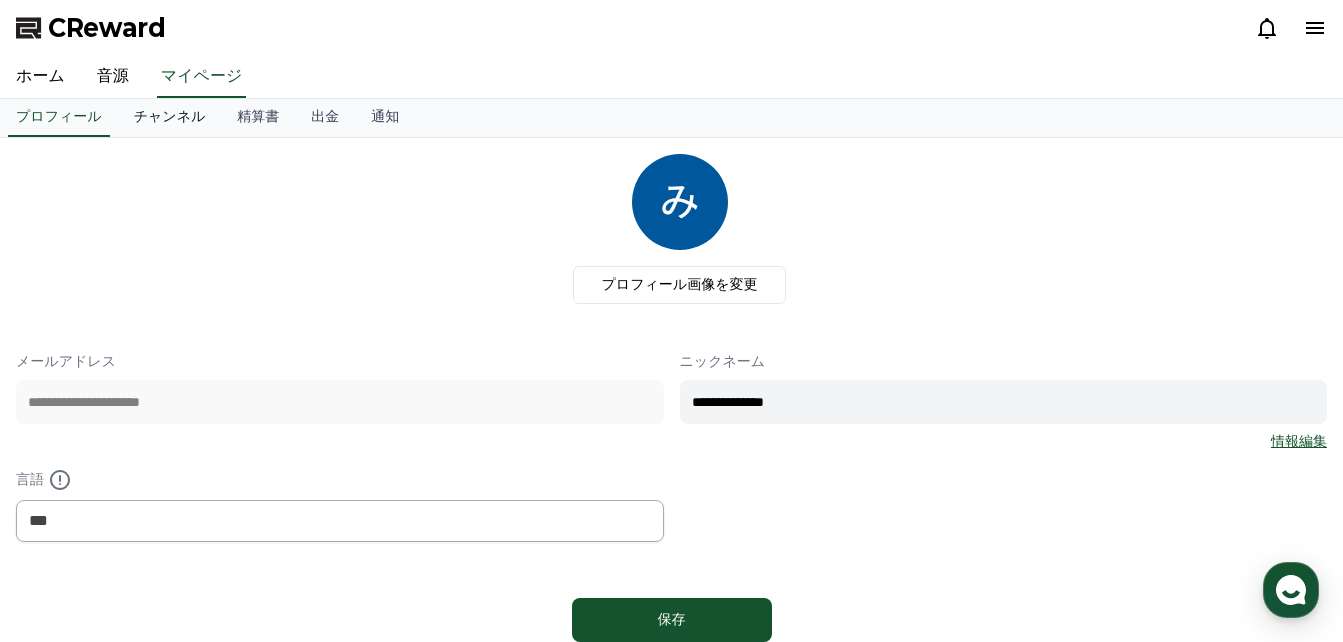 drag, startPoint x: 501, startPoint y: 242, endPoint x: 124, endPoint y: 117, distance: 397.1826 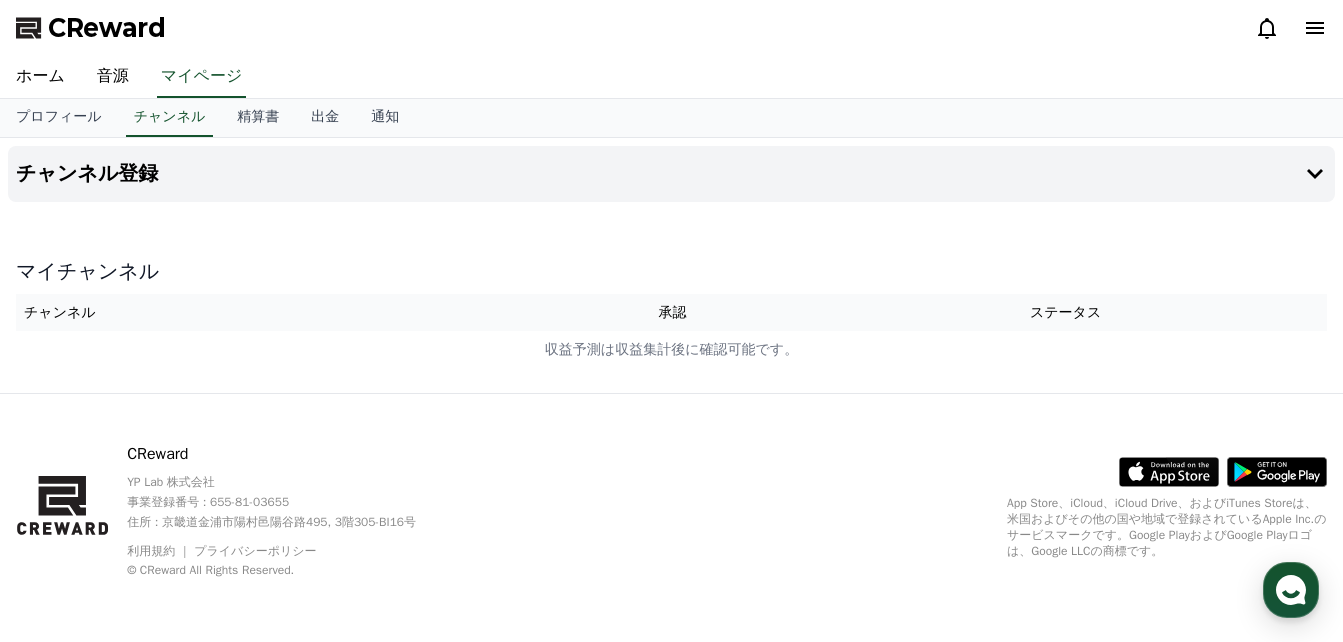 click on "チャンネル" at bounding box center [278, 312] 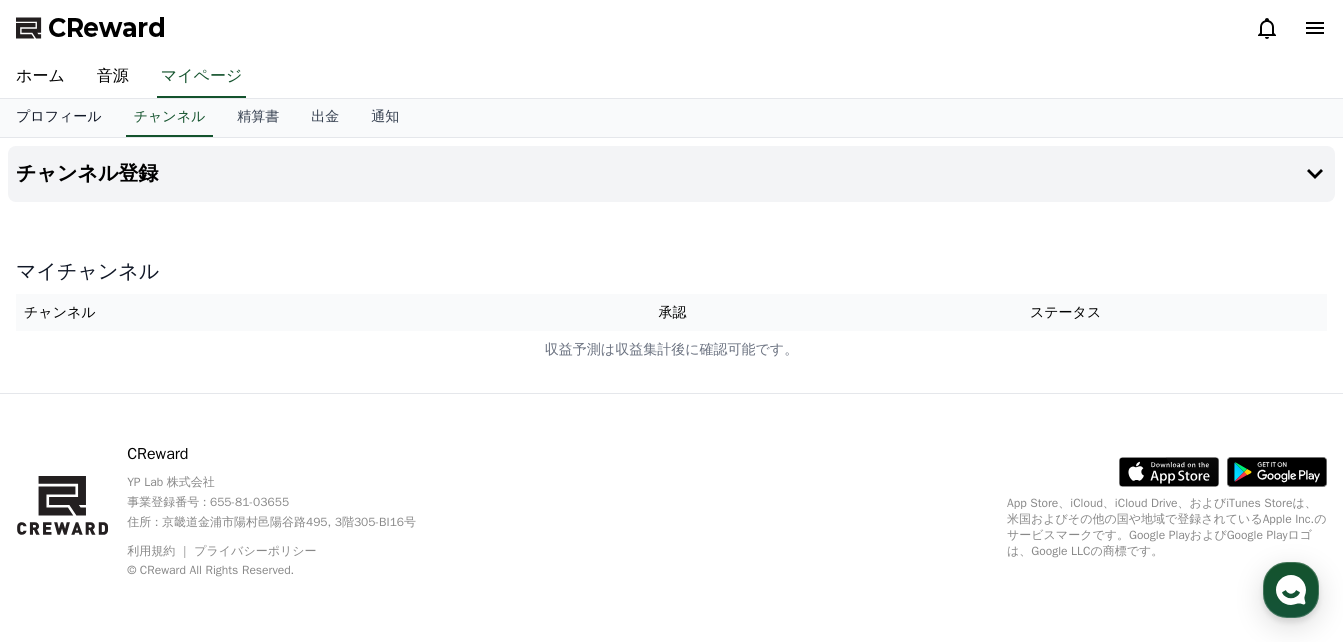 click on "プロフィール" at bounding box center (59, 118) 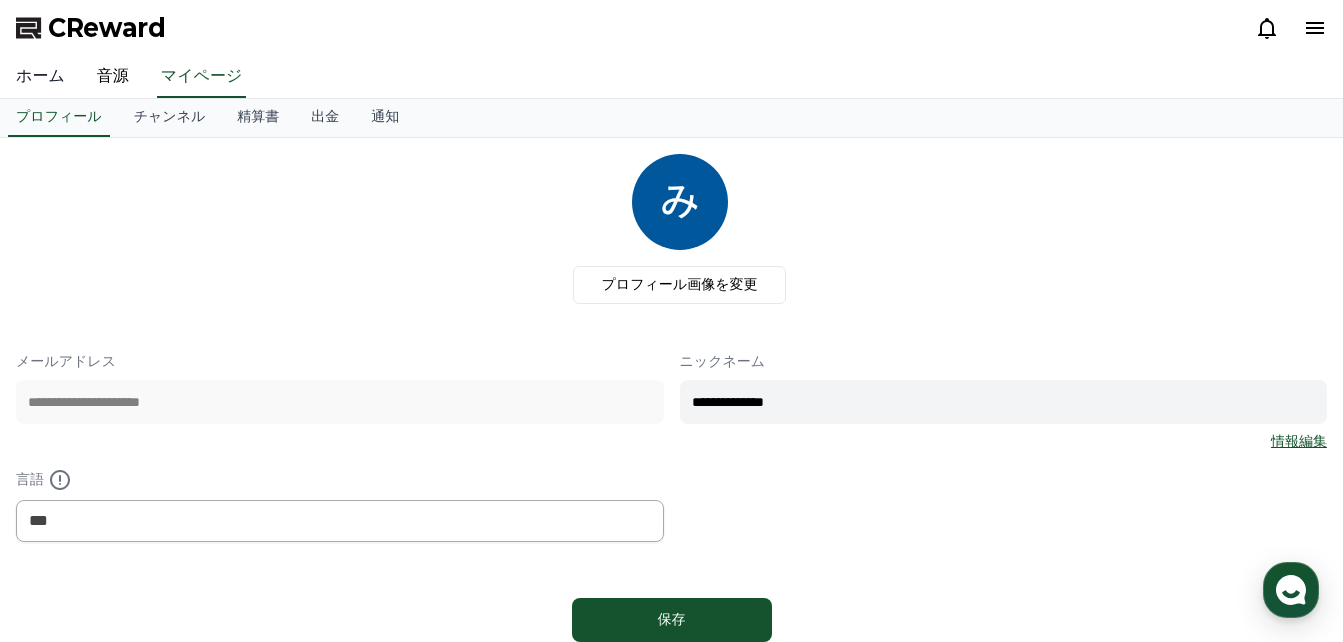 click on "ホーム" at bounding box center (40, 77) 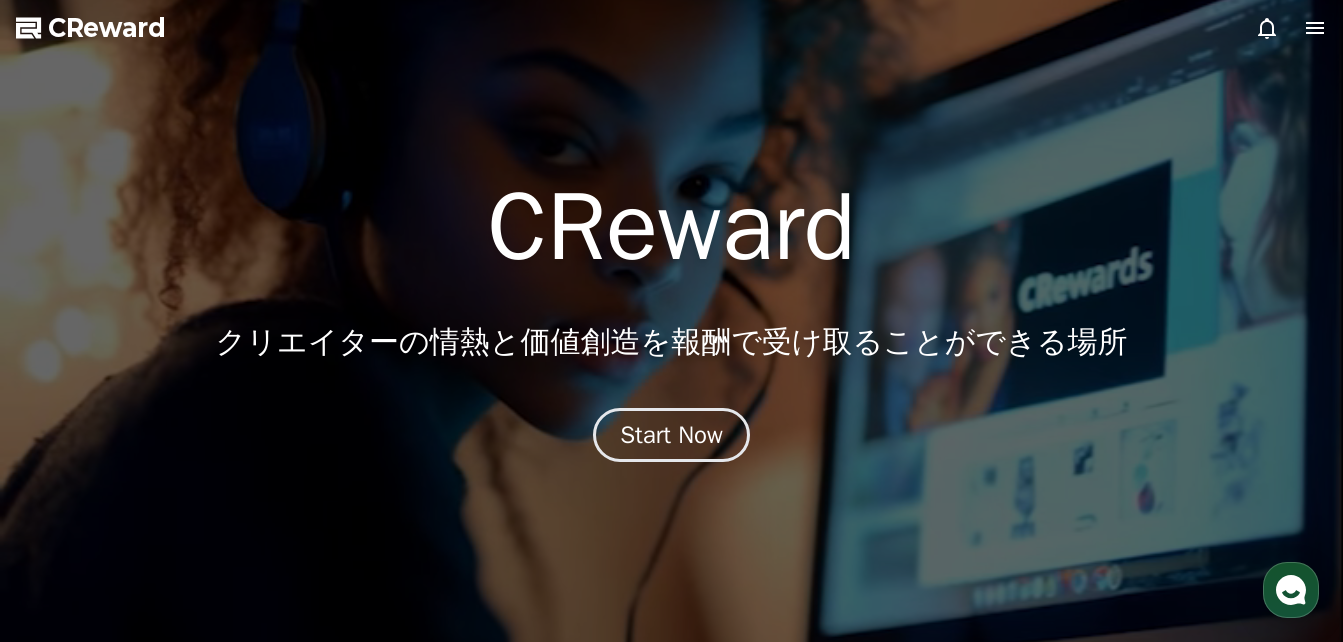 click 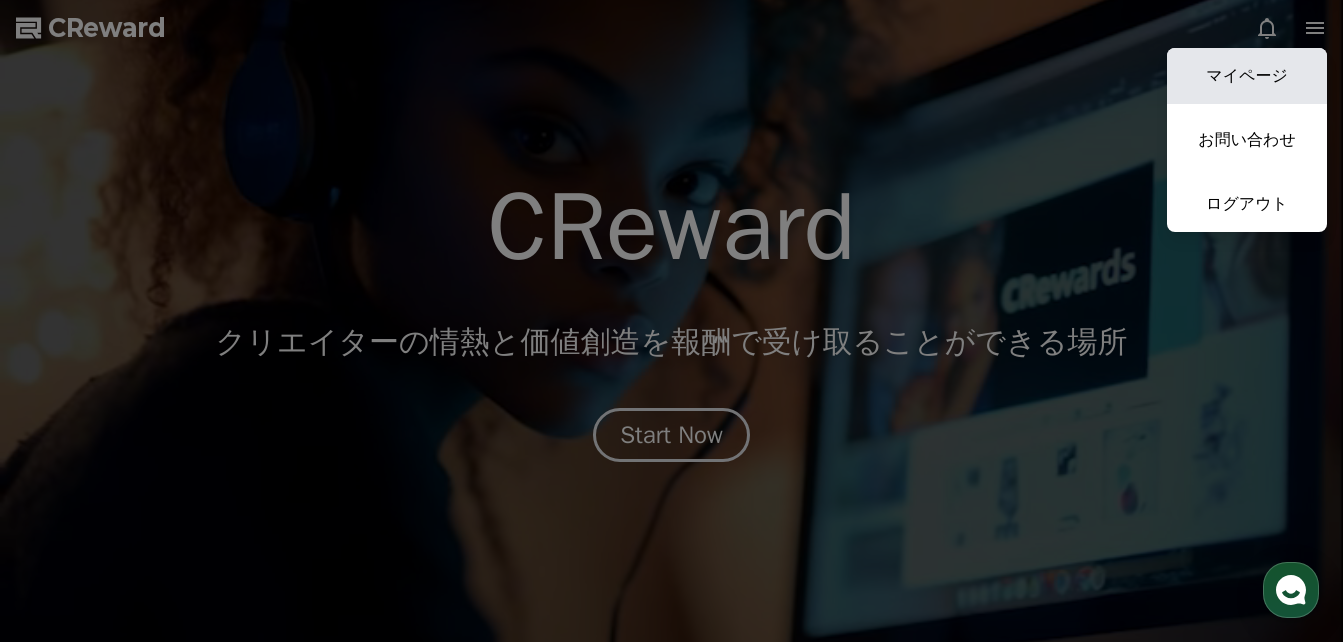 click on "マイページ" at bounding box center (1247, 76) 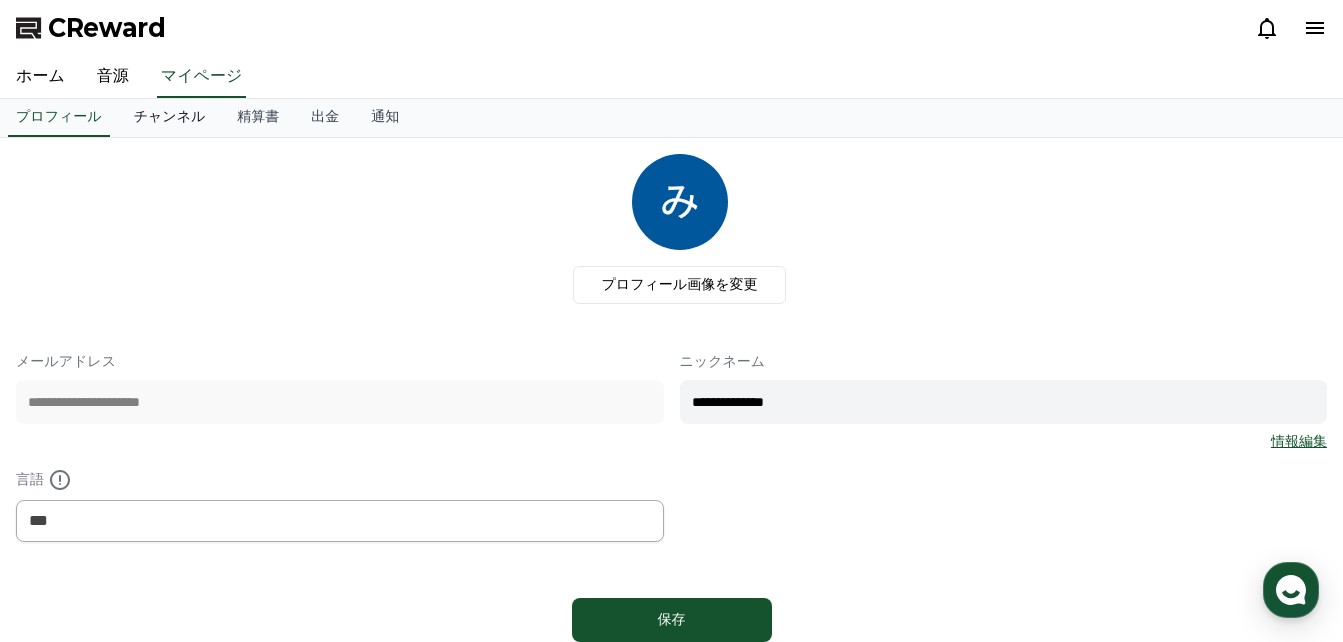 click on "チャンネル" at bounding box center (170, 118) 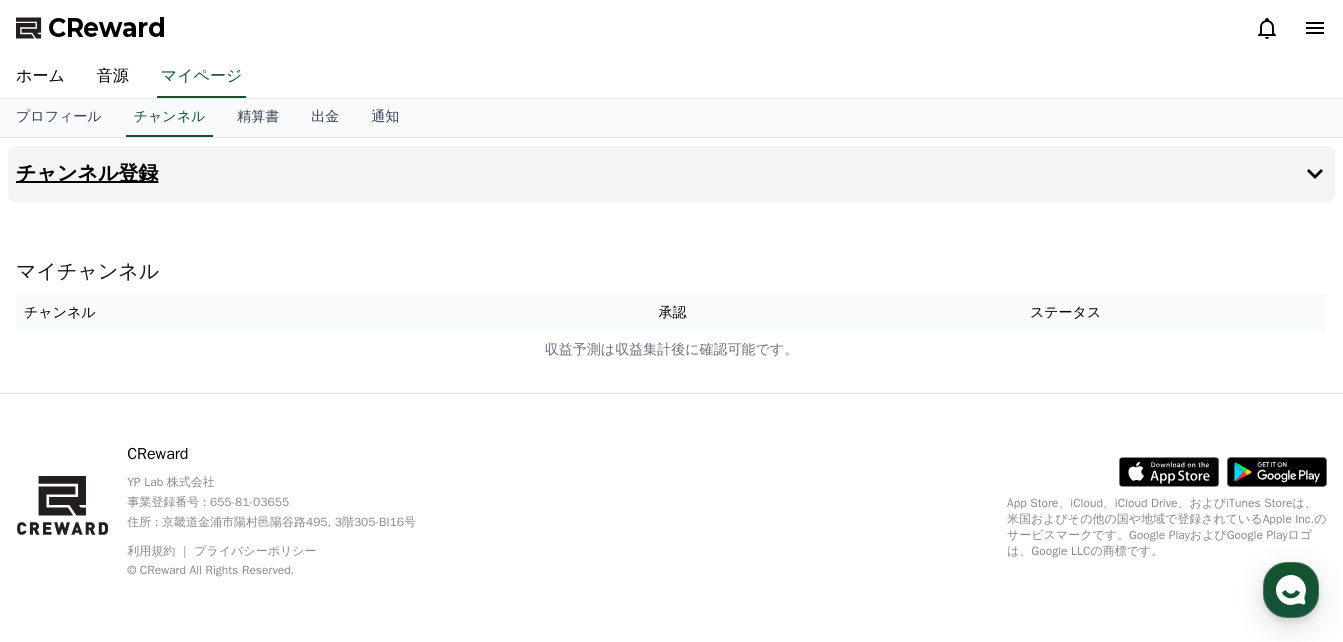 click on "チャンネル登録" at bounding box center (87, 174) 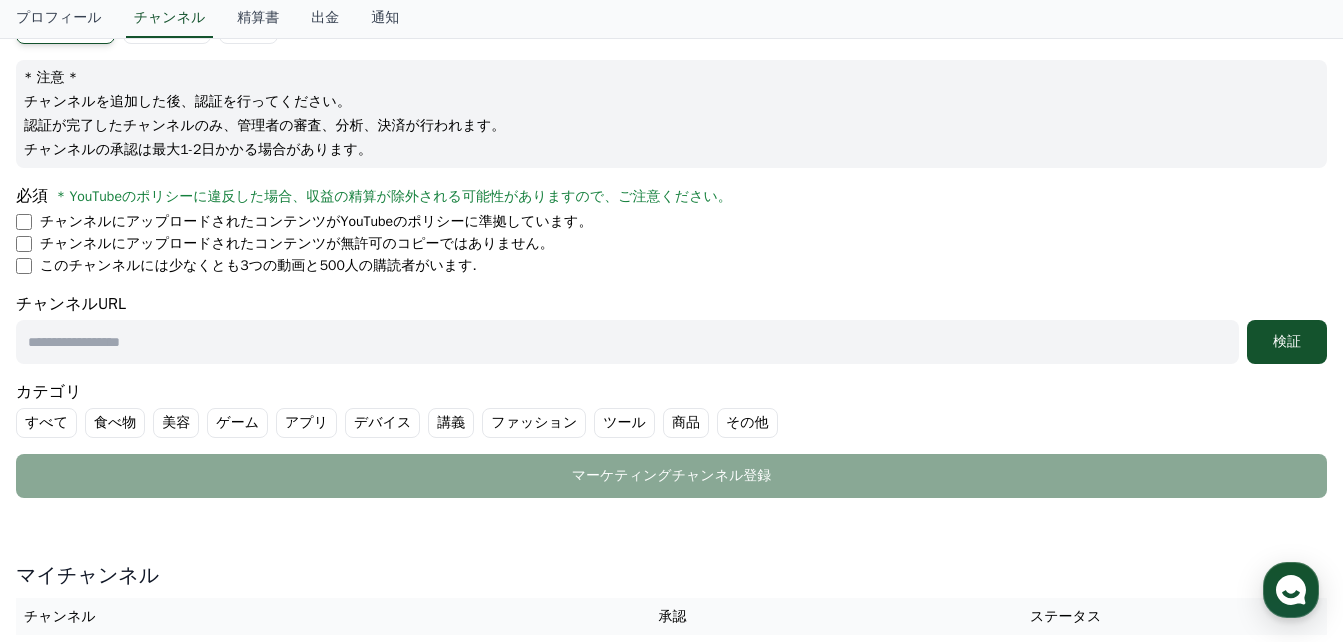 scroll, scrollTop: 217, scrollLeft: 0, axis: vertical 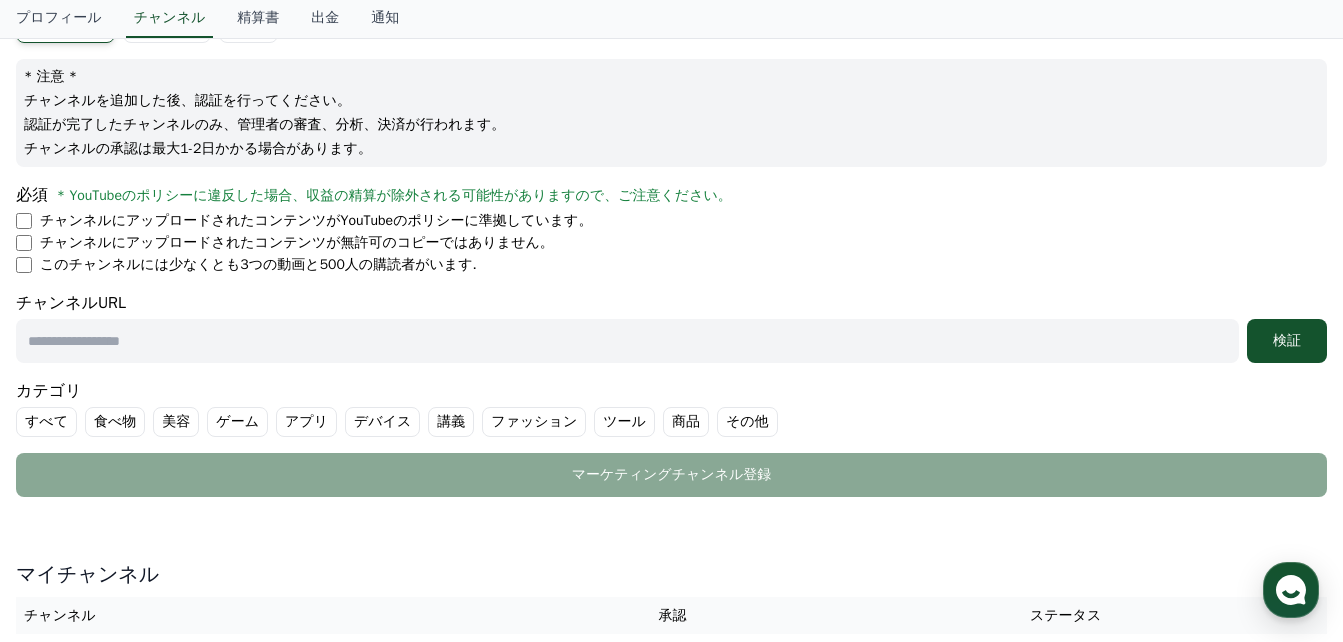 click on "その他" at bounding box center (747, 422) 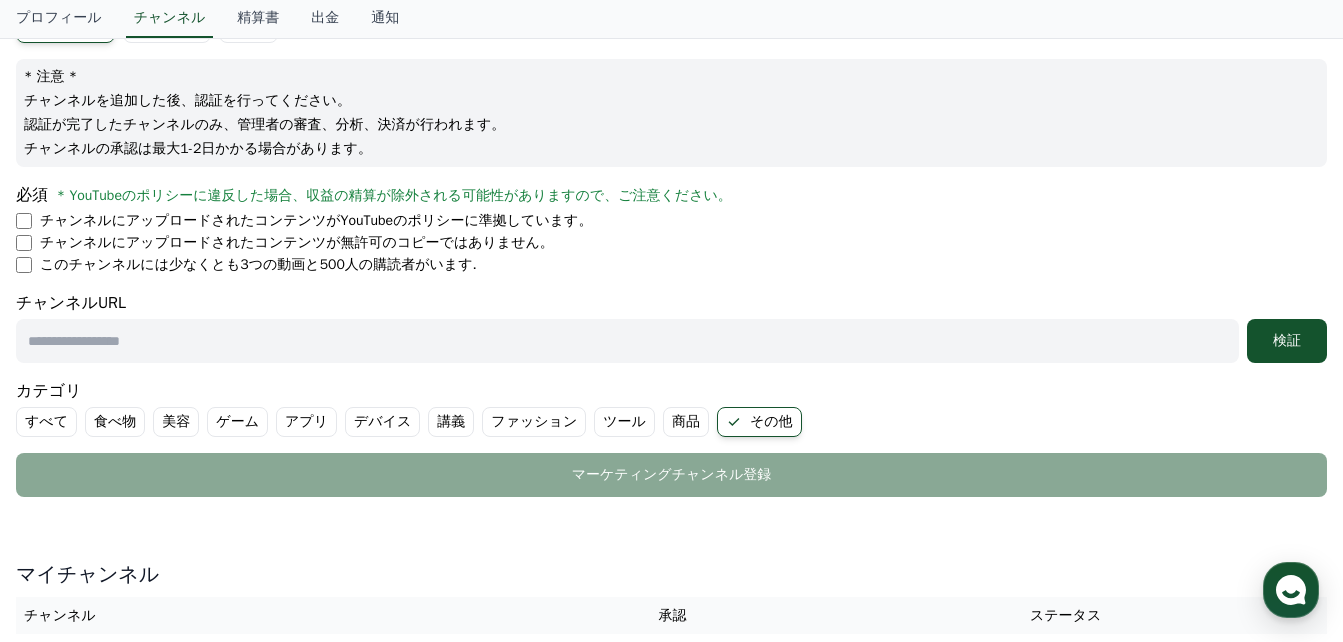 click 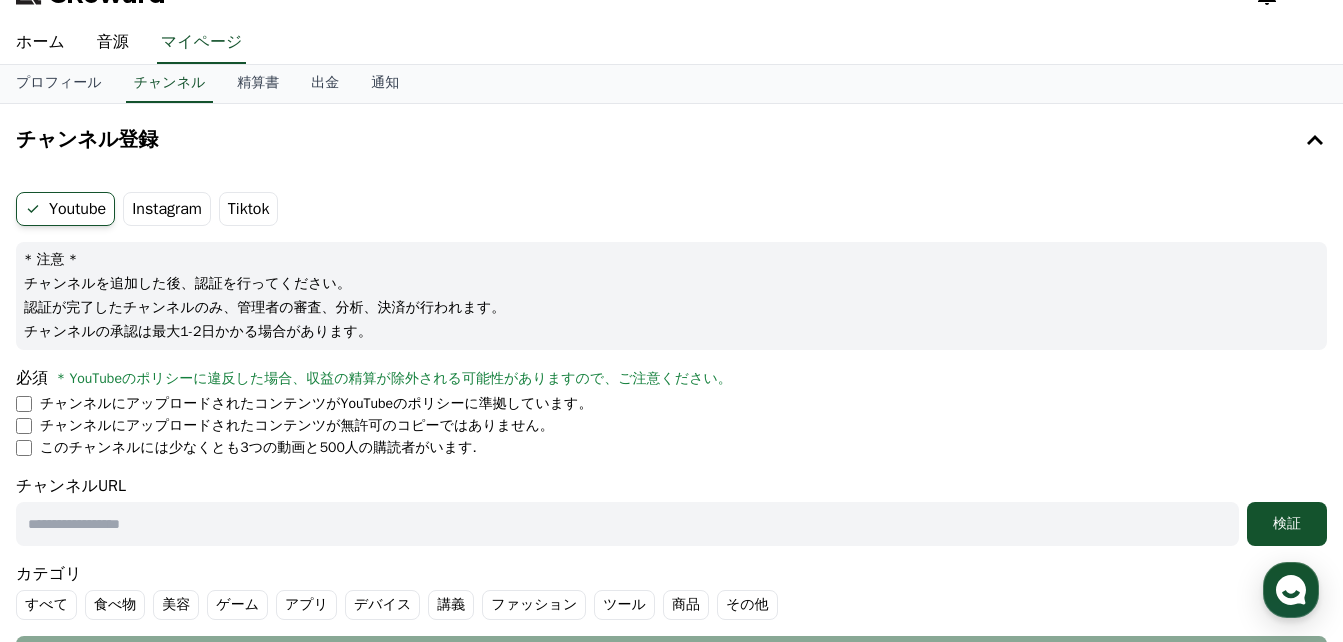 scroll, scrollTop: 0, scrollLeft: 0, axis: both 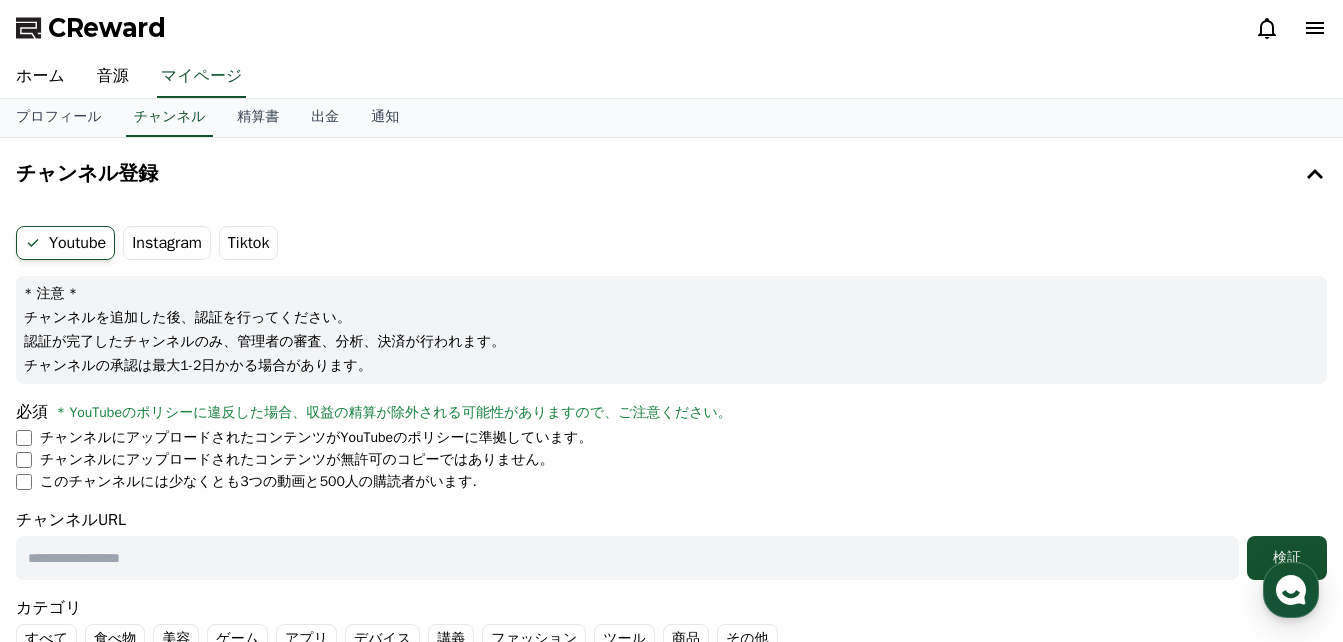 click on "Instagram" at bounding box center (167, 243) 